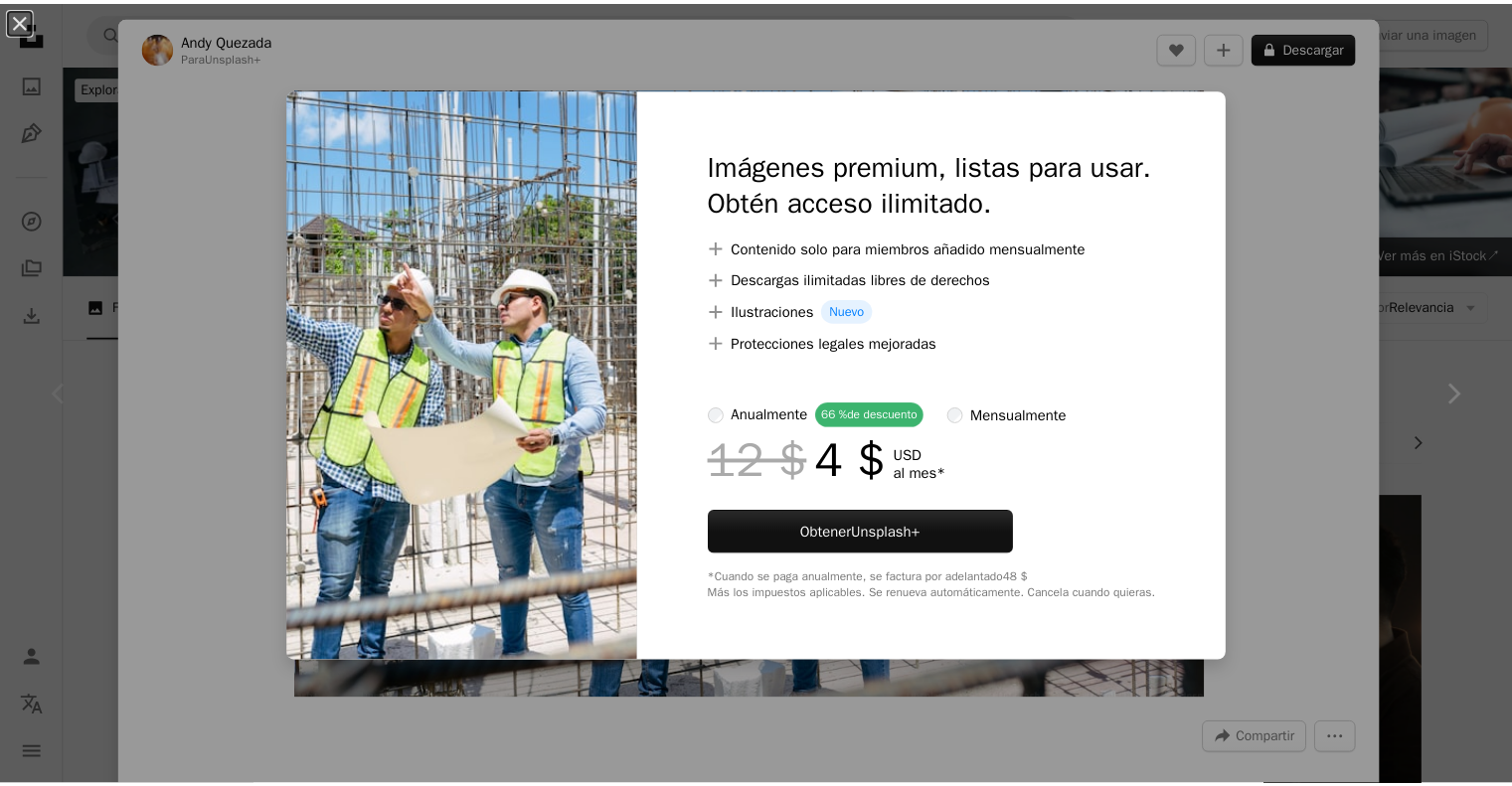 scroll, scrollTop: 99, scrollLeft: 0, axis: vertical 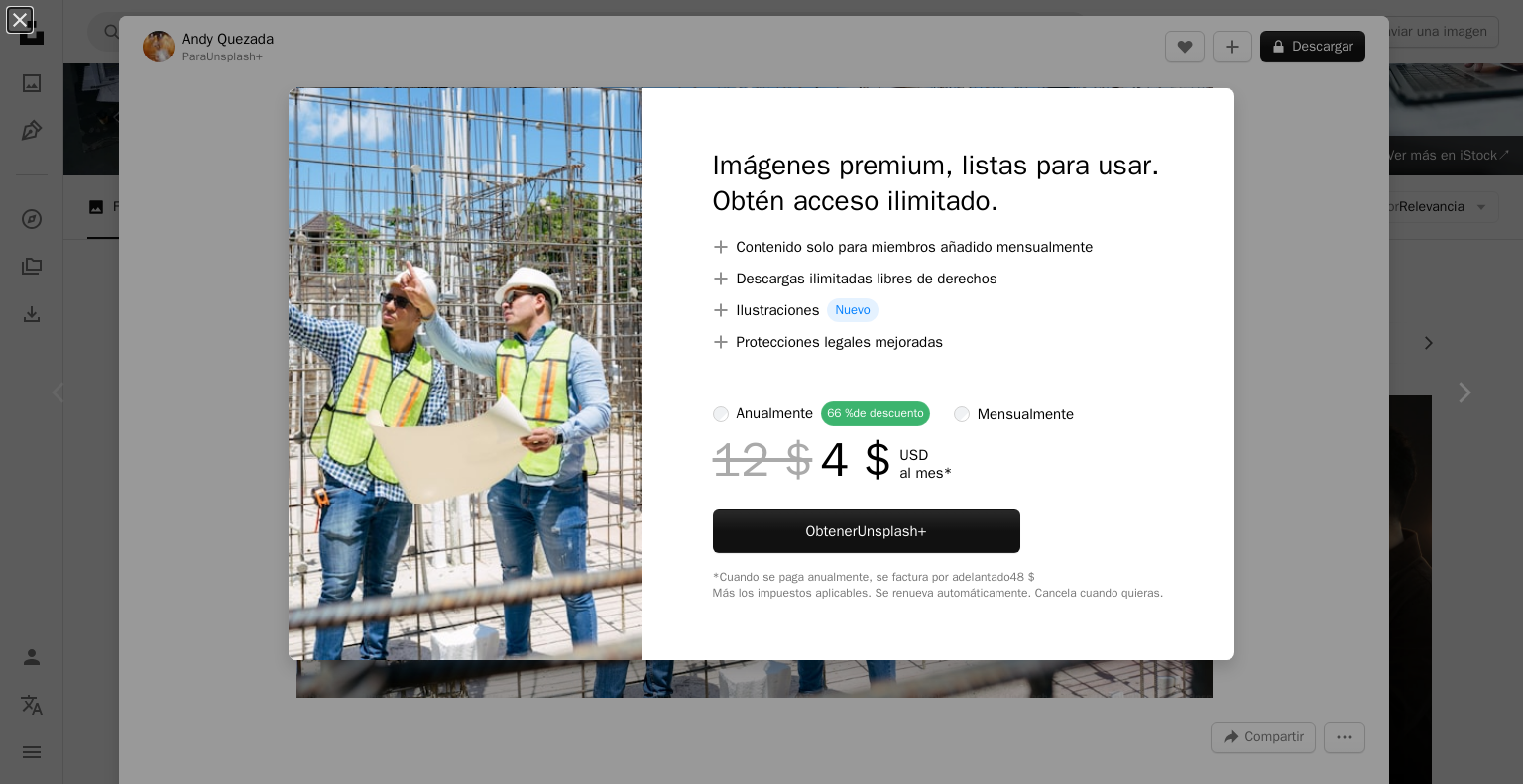 click on "An X shape Imágenes premium, listas para usar. Obtén acceso ilimitado. A plus sign Contenido solo para miembros añadido mensualmente A plus sign Descargas ilimitadas libres de derechos A plus sign Ilustraciones  Nuevo A plus sign Protecciones legales mejoradas anualmente 66 %  de descuento mensualmente 12 $   4 $ USD al mes * Obtener  Unsplash+ *Cuando se paga anualmente, se factura por adelantado  48 $ Más los impuestos aplicables. Se renueva automáticamente. Cancela cuando quieras." at bounding box center (762, 392) 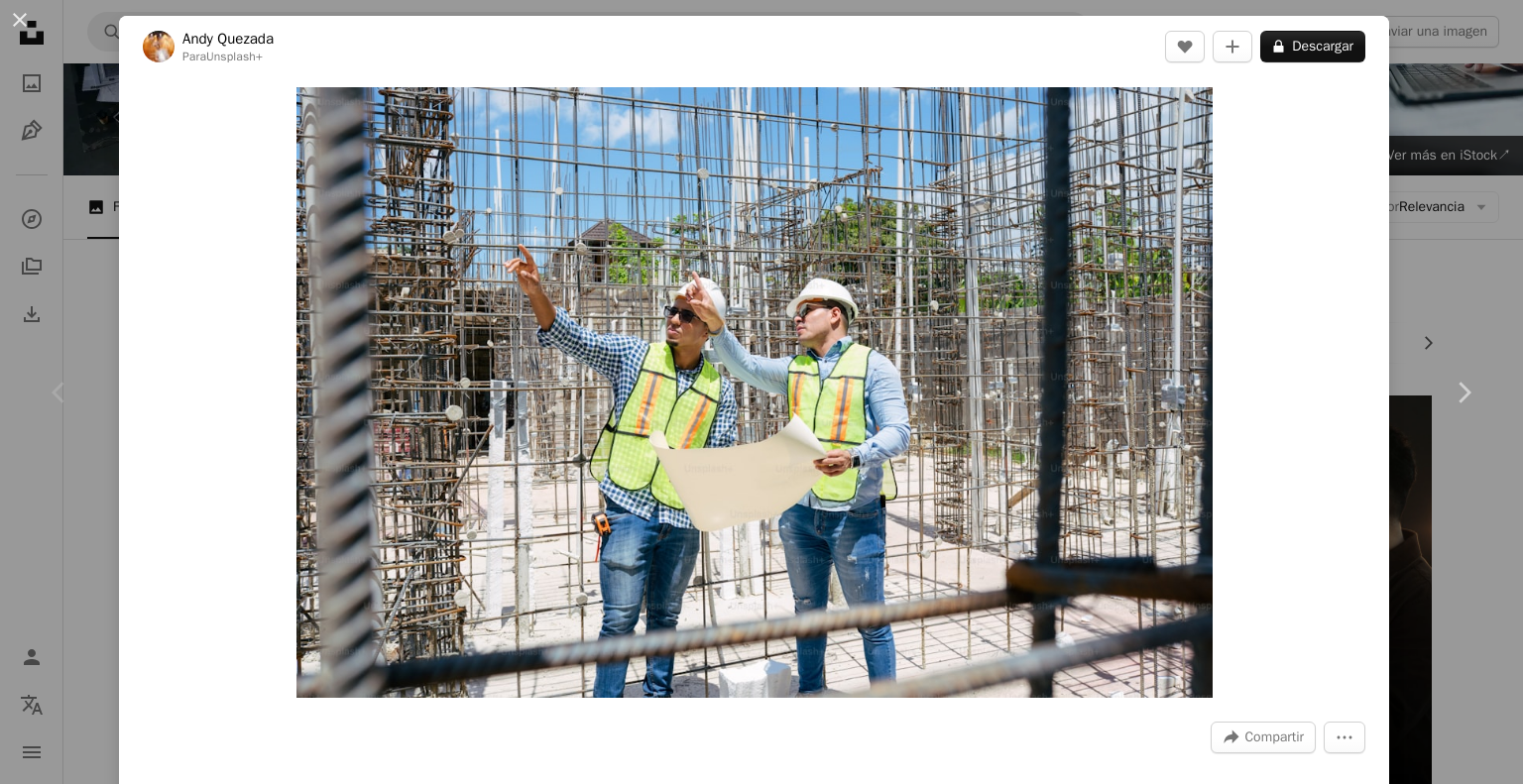 click on "[FIRST] [LAST] Para Unsplash+ A heart A plus sign A lock Descargar Zoom in A forward-right arrow Compartir More Actions A map marker [CITY], [COUNTRY] Calendar outlined Publicado el [DATE] Safety Con la Licencia Unsplash+ construcción hormigón ingeniero Obra arquitecto renovación obra Materiales de construcción Trabajos de construcción Reforma de la casa obras de construcción Ingeniería ingeniero ingenieur [CITY] Fondos De esta serie Chevron right Plus sign for Unsplash+ Plus sign for Unsplash+ Plus sign for Unsplash+ Plus sign for Unsplash+ Plus sign for Unsplash+ Plus sign for Unsplash+ Plus sign for Unsplash+ Plus sign for Unsplash+ Plus sign for Unsplash+ Plus sign for Unsplash+ Imágenes relacionadas Plus sign for Unsplash+ A heart A plus sign [FIRST] Para Unsplash+ A lock Descargar Plus sign for Unsplash+ A heart A plus sign" at bounding box center [762, 392] 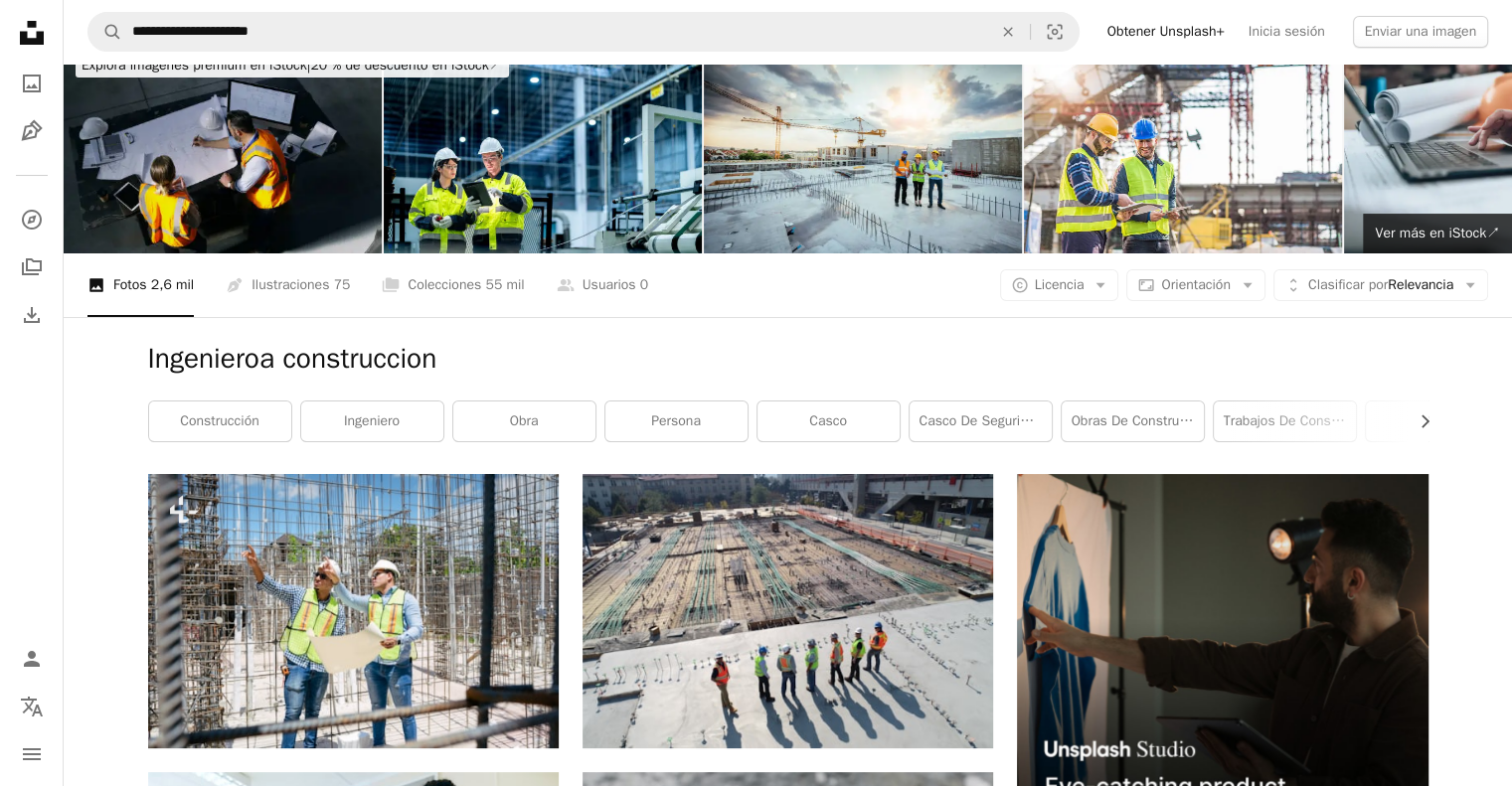 scroll, scrollTop: 0, scrollLeft: 0, axis: both 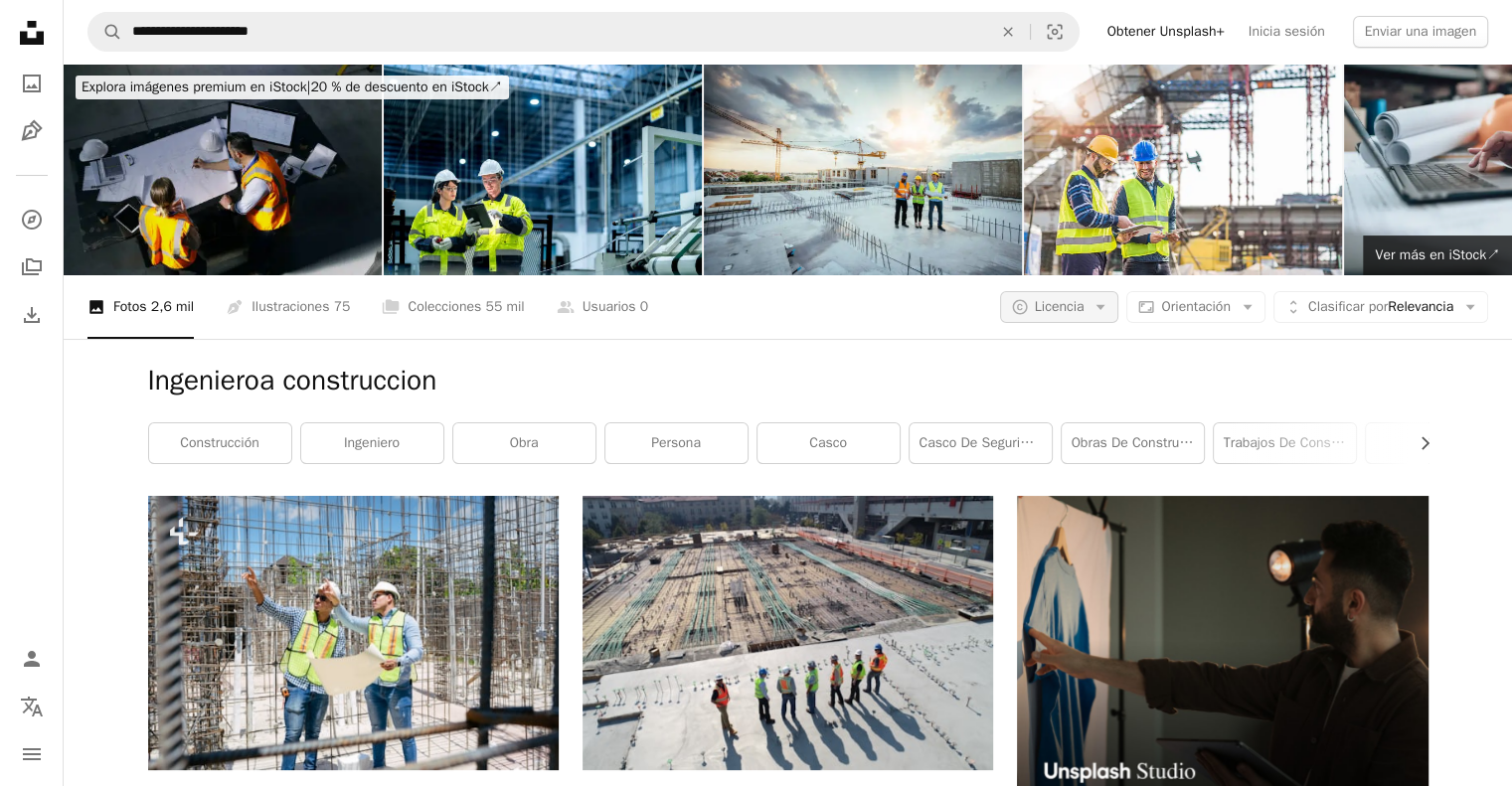 click on "Licencia" at bounding box center [1060, 306] 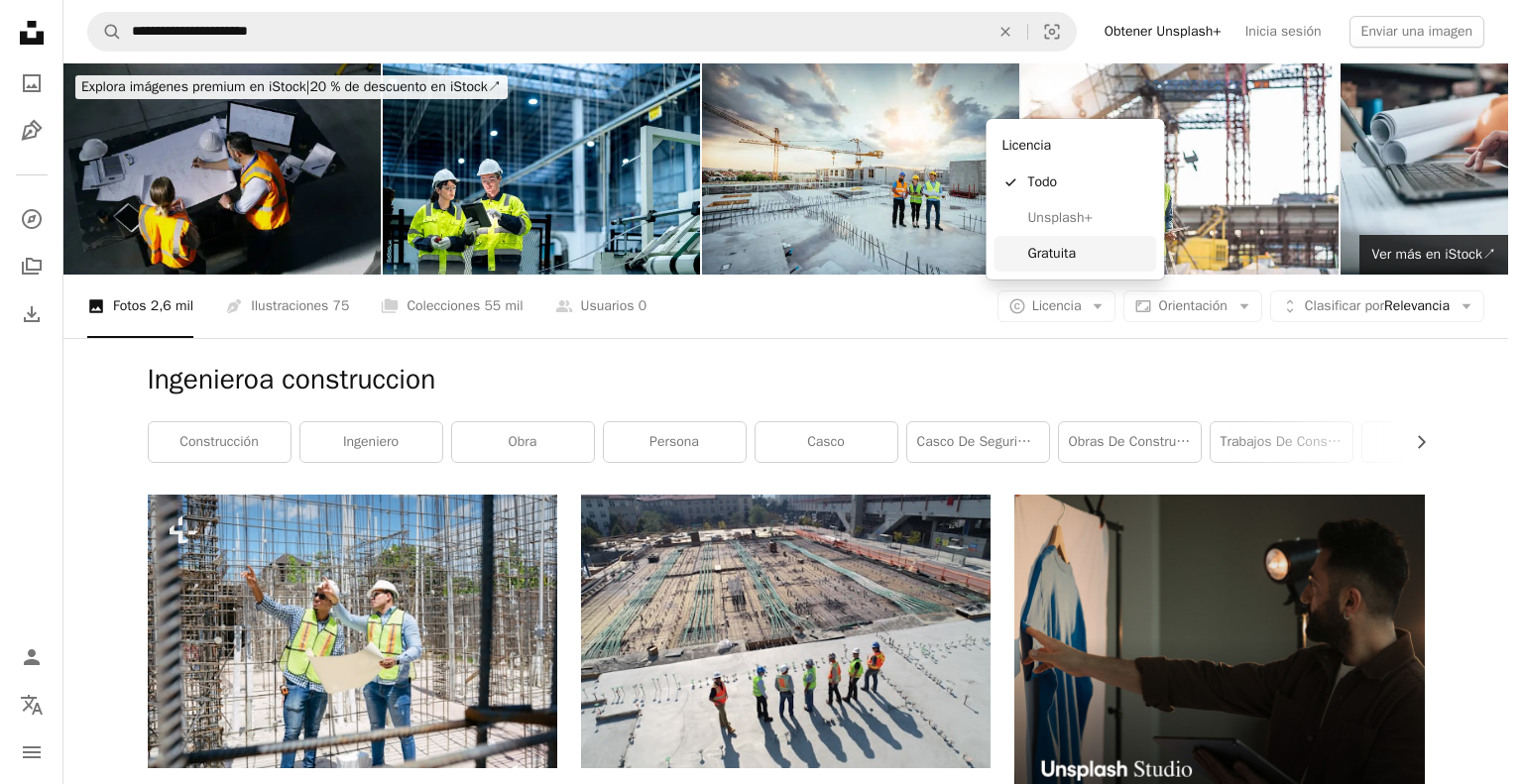 click on "Gratuita" at bounding box center [1088, 254] 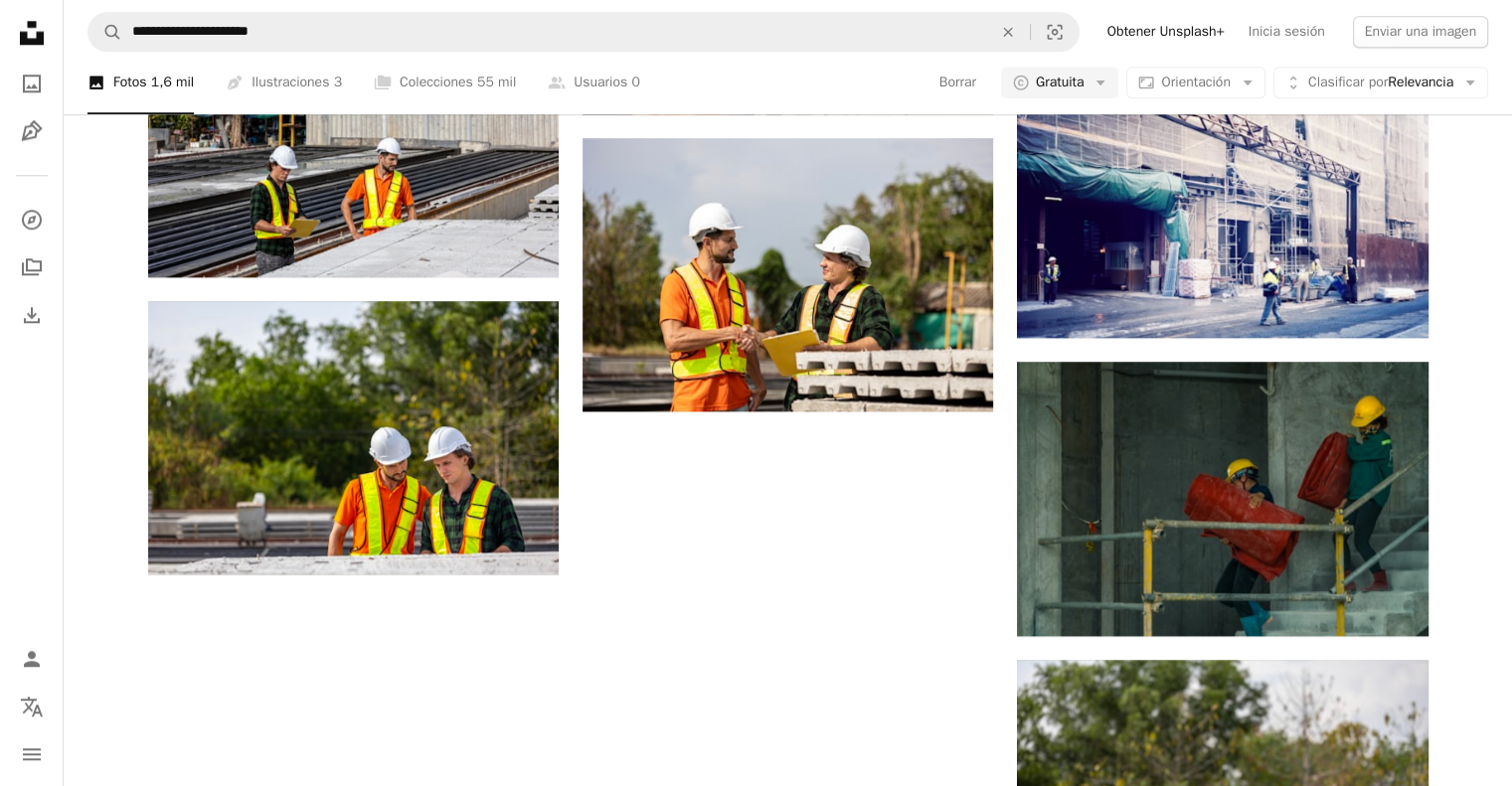 scroll, scrollTop: 2247, scrollLeft: 0, axis: vertical 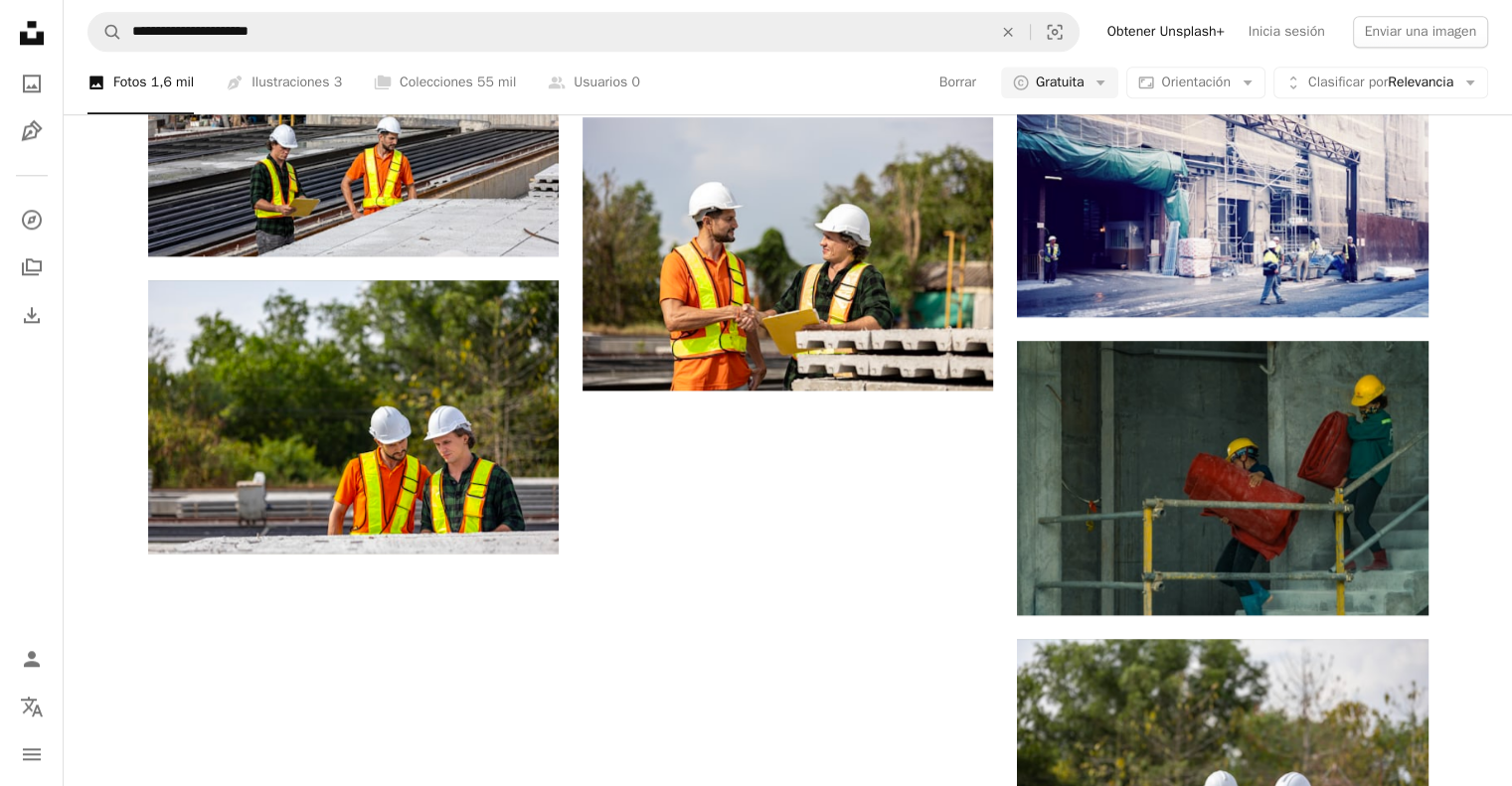 click on "Cargar más" at bounding box center [788, 992] 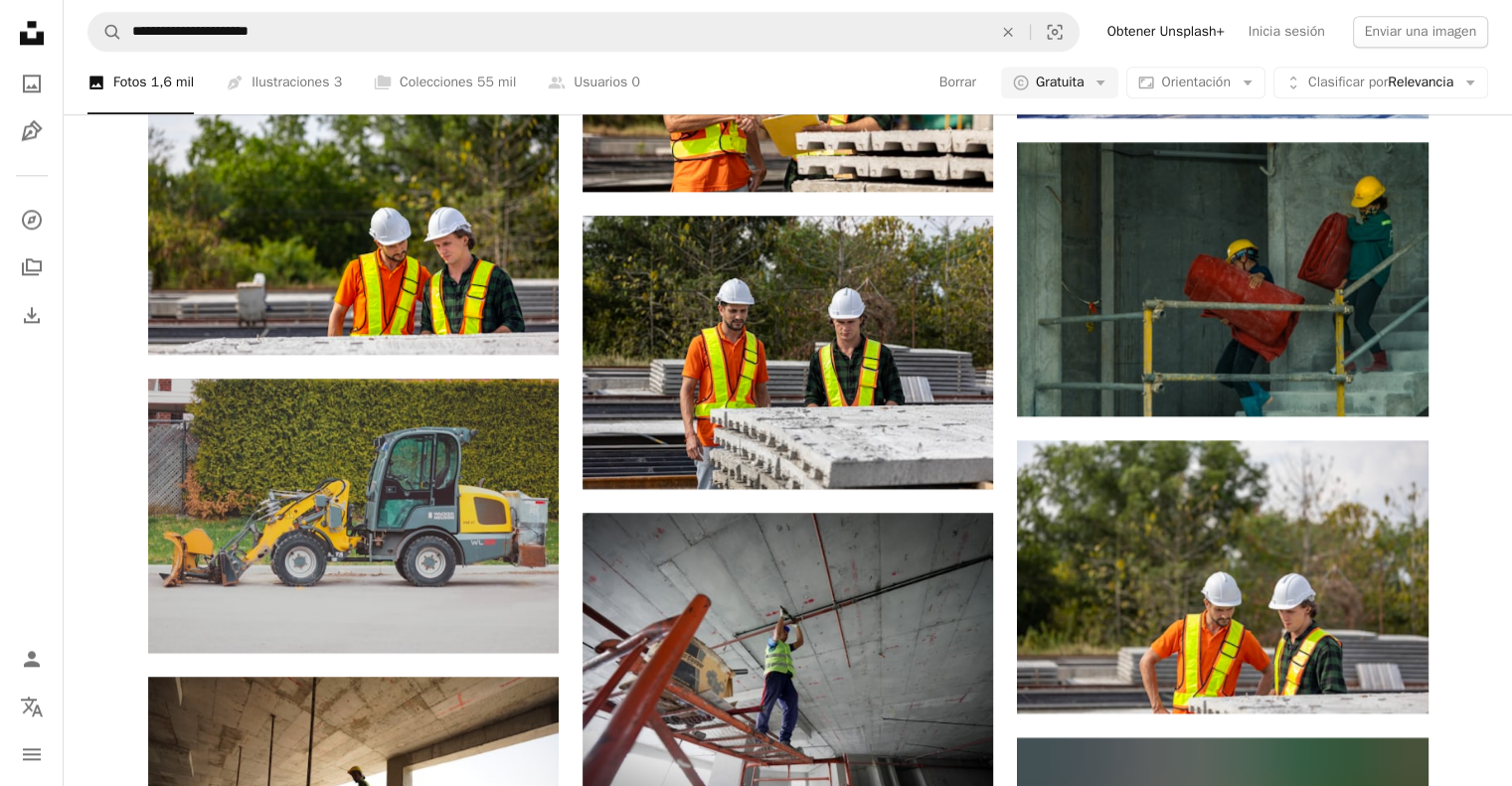 scroll, scrollTop: 2545, scrollLeft: 0, axis: vertical 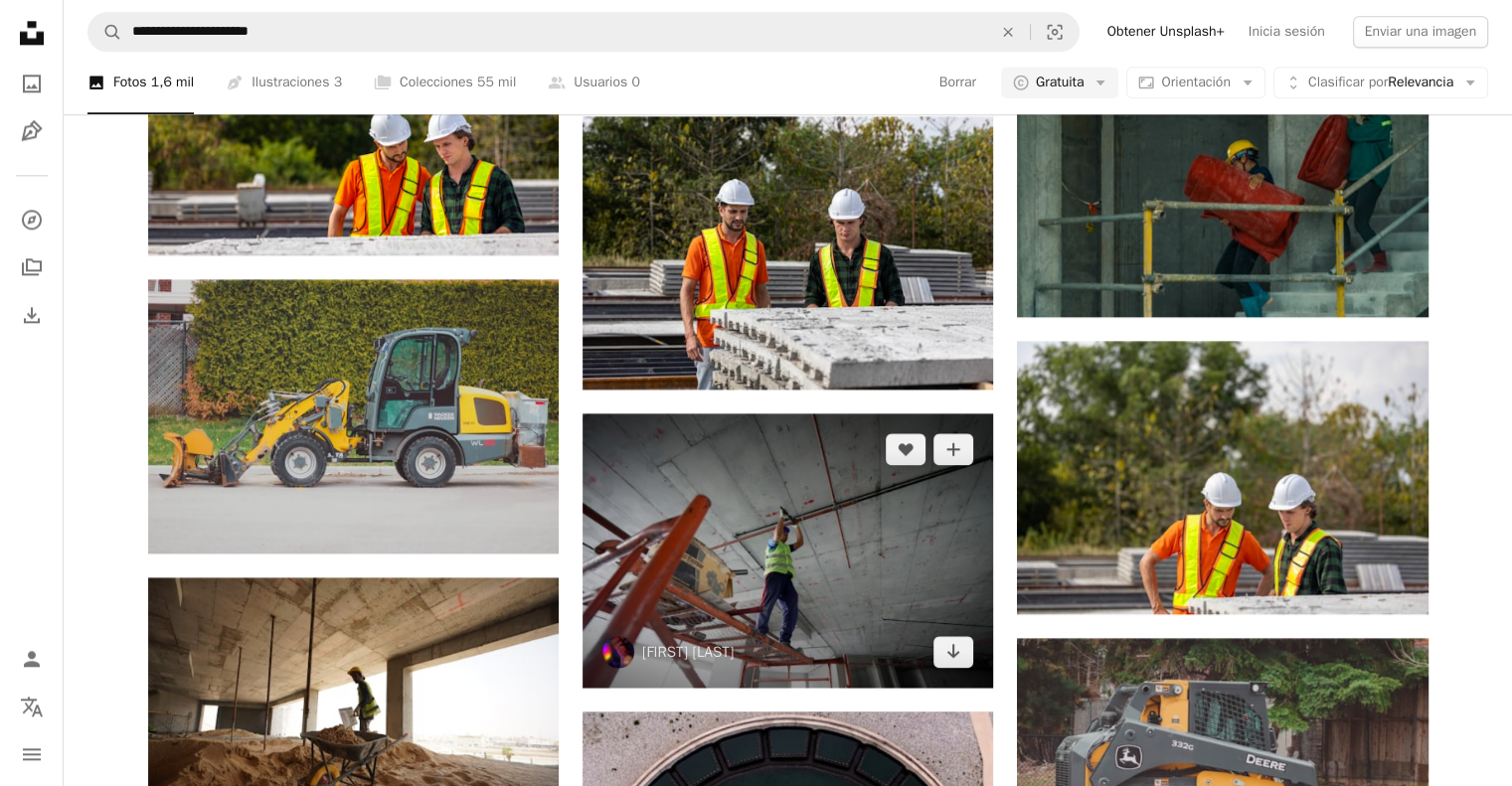 click at bounding box center (787, 550) 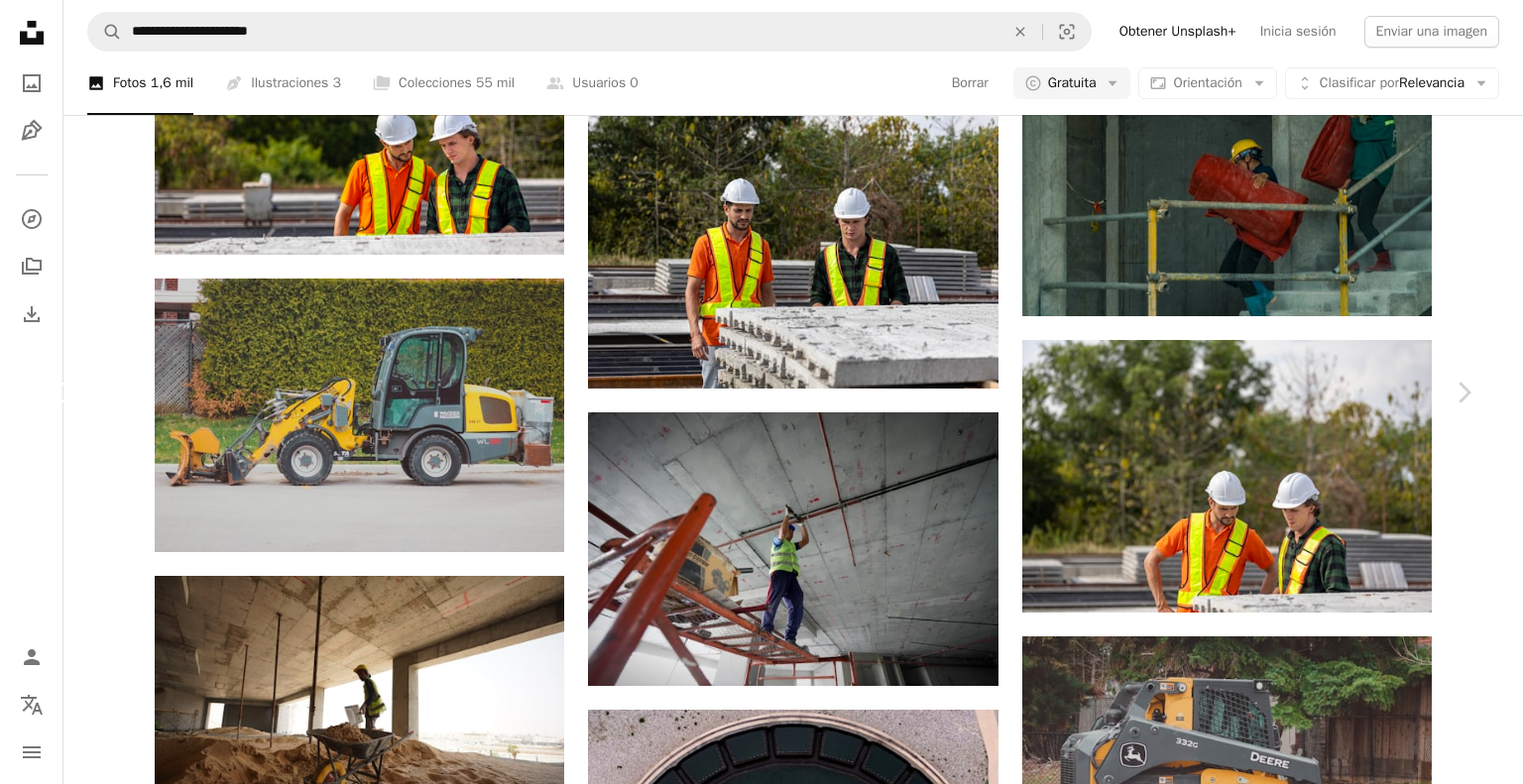 click on "Chevron left" at bounding box center [59, 392] 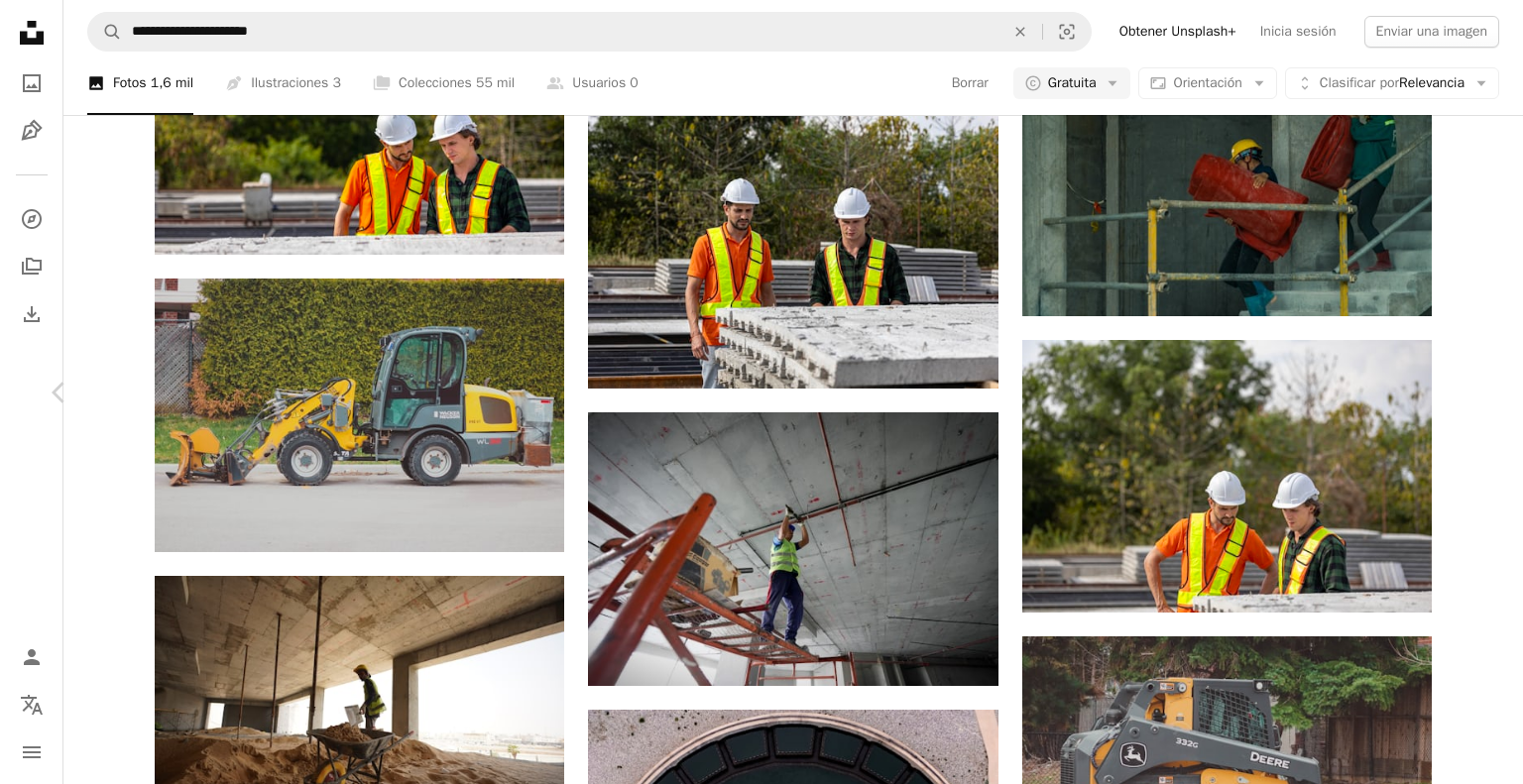 click on "Chevron right" 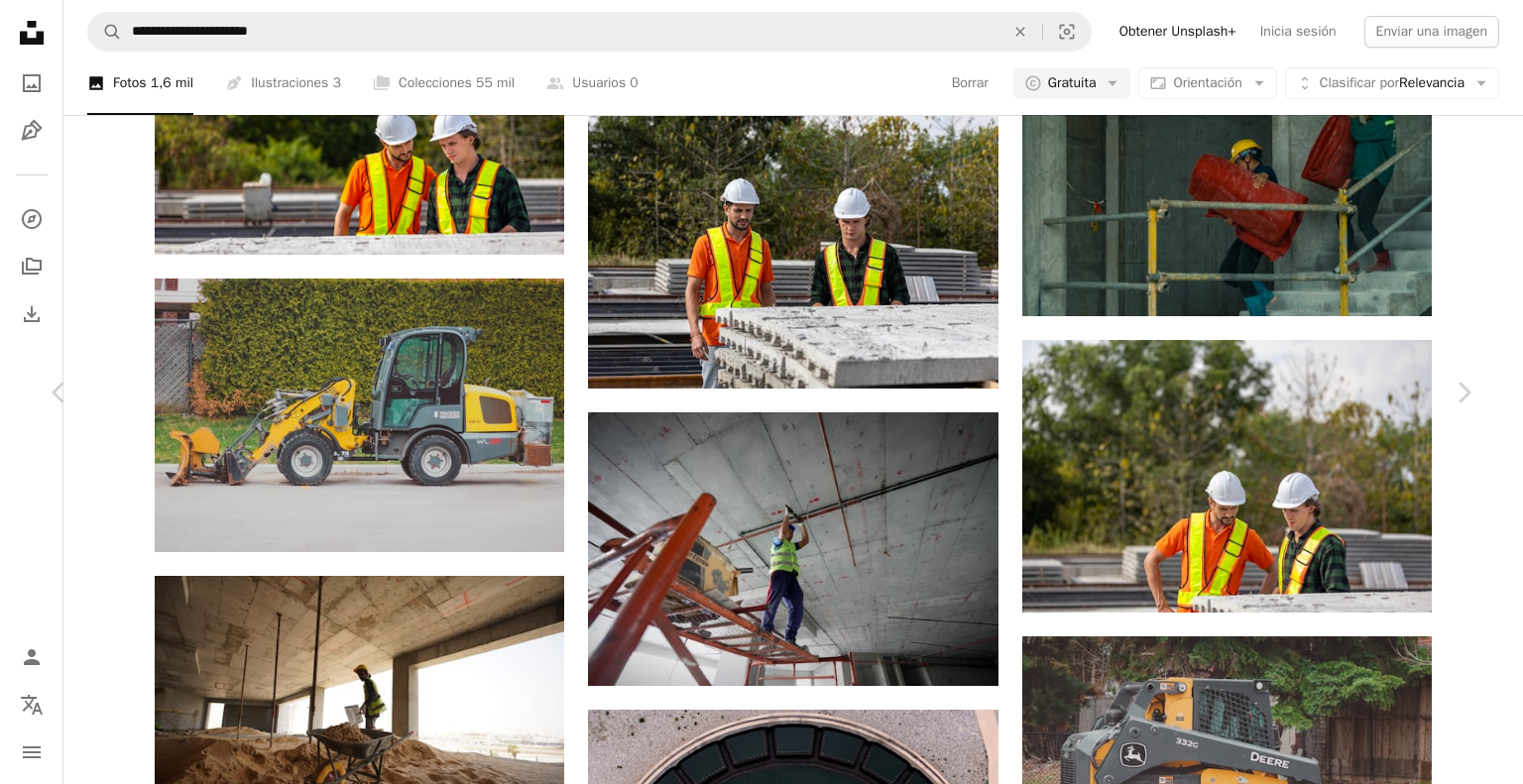 click on "[FIRST] [LAST] Disponible para contratación A checkmark inside of a circle A heart A plus sign Descargar gratis Chevron down Zoom in ––– –– ––– –––– –––– ––– –– ––– –––– –––– ––– –– ––– –––– –––– ––– ––– –––– –––– ––– ––– –––– –––– Explora imágenes premium relacionadas en iStock | Ahorra un 20 % con el código UNSPLASH20 Imágenes relacionadas" at bounding box center [762, 6400] 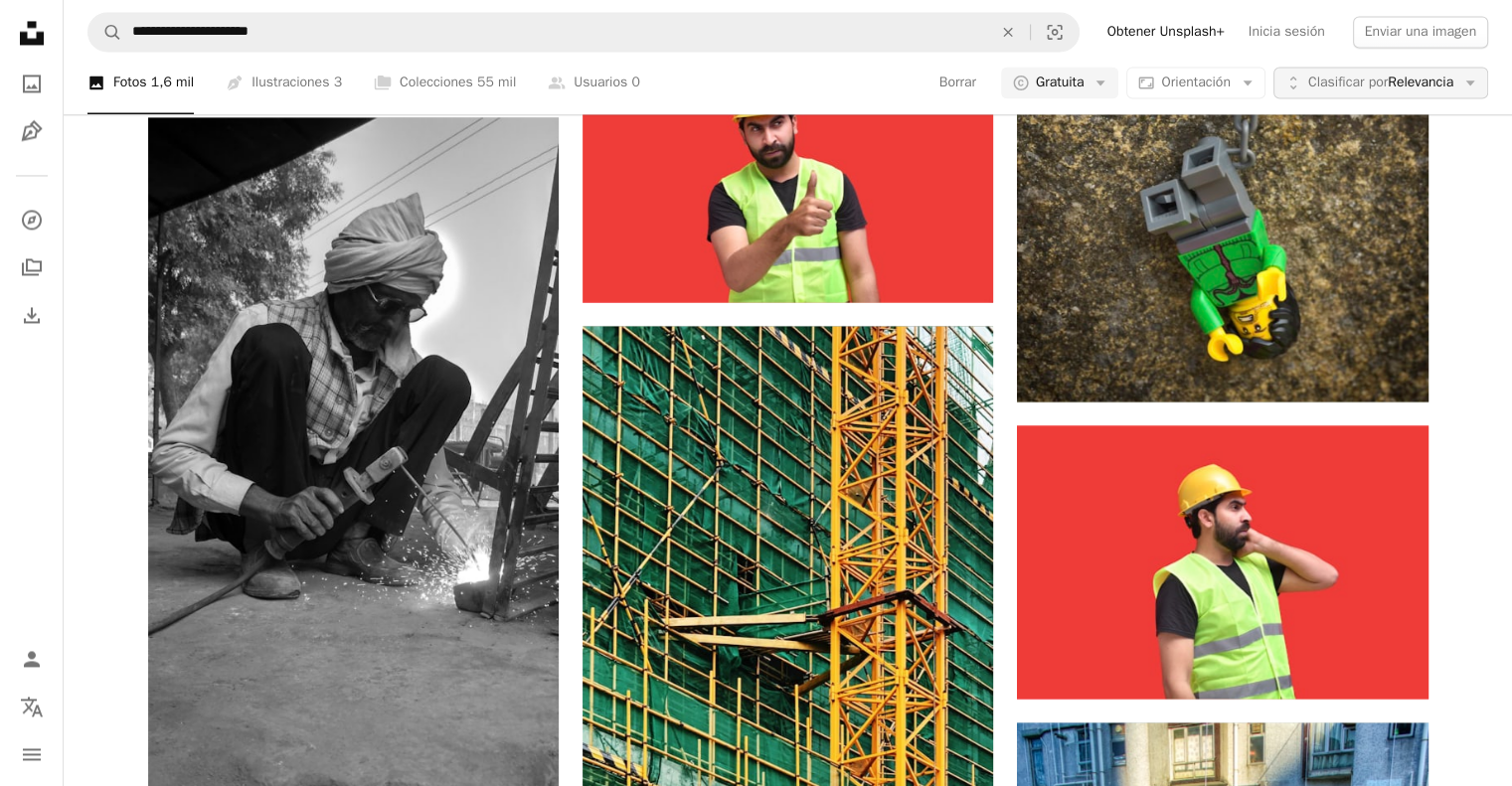 scroll, scrollTop: 10892, scrollLeft: 0, axis: vertical 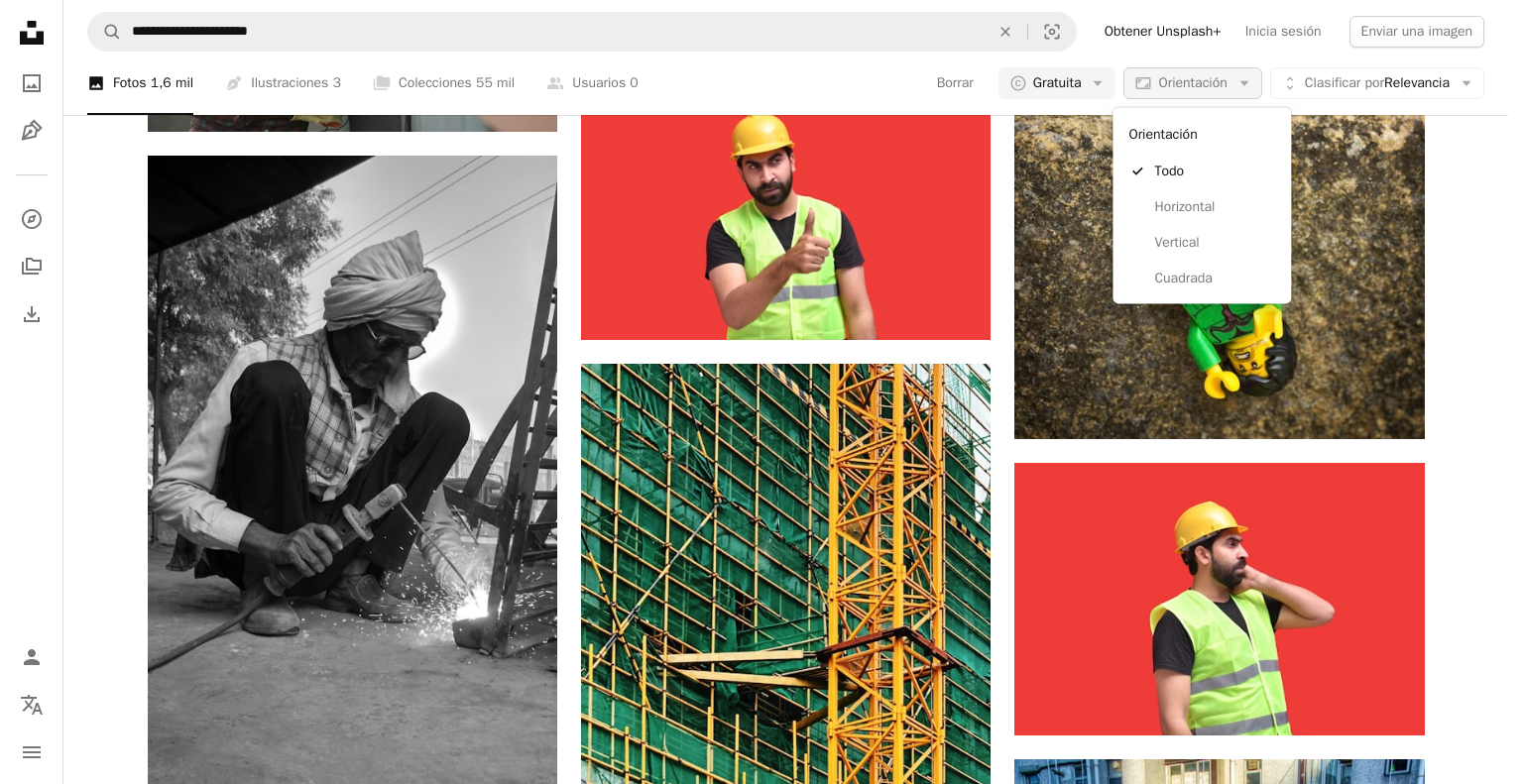 click on "Aspect ratio Orientación Arrow down" at bounding box center [1192, 83] 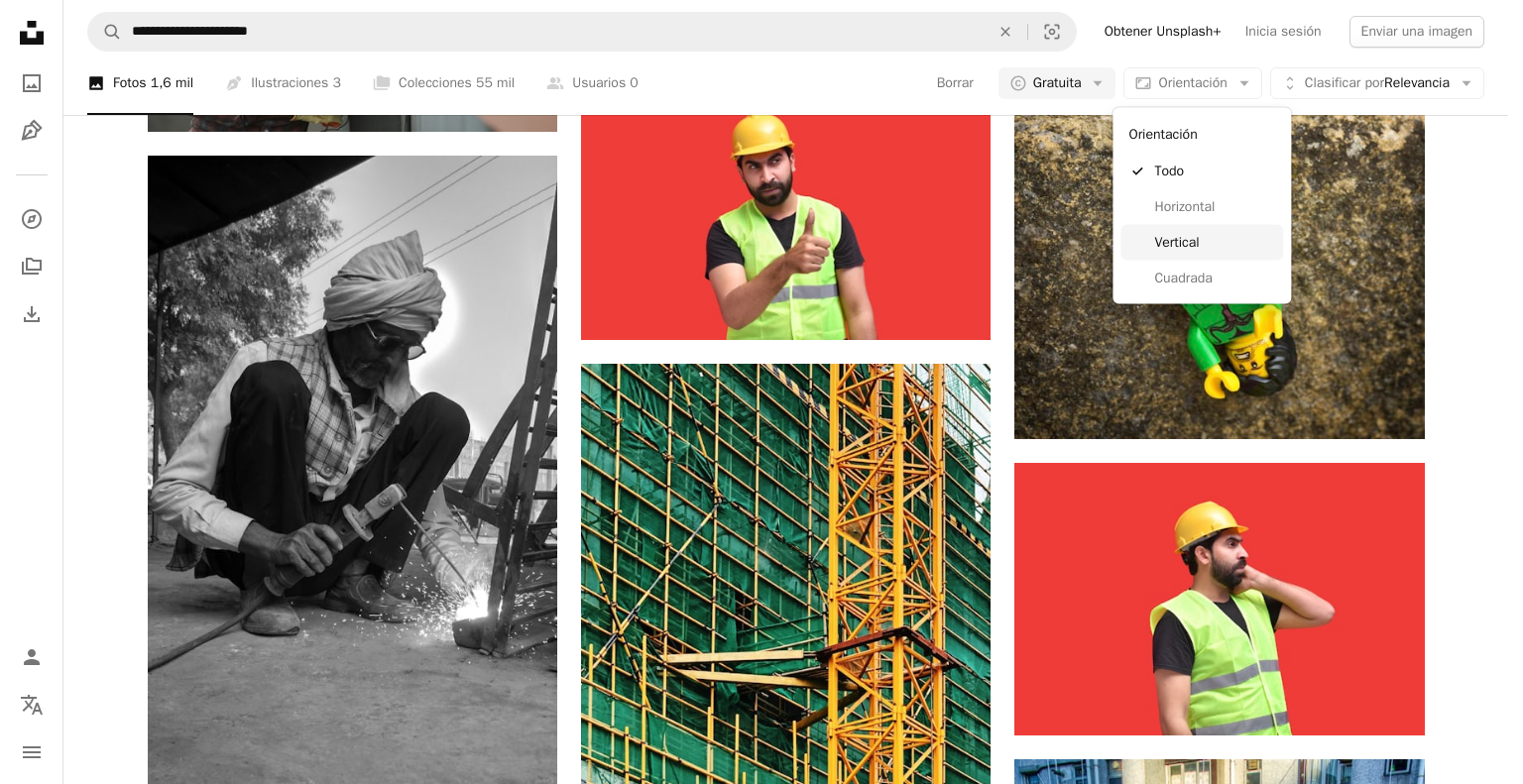 click on "Vertical" at bounding box center (1202, 243) 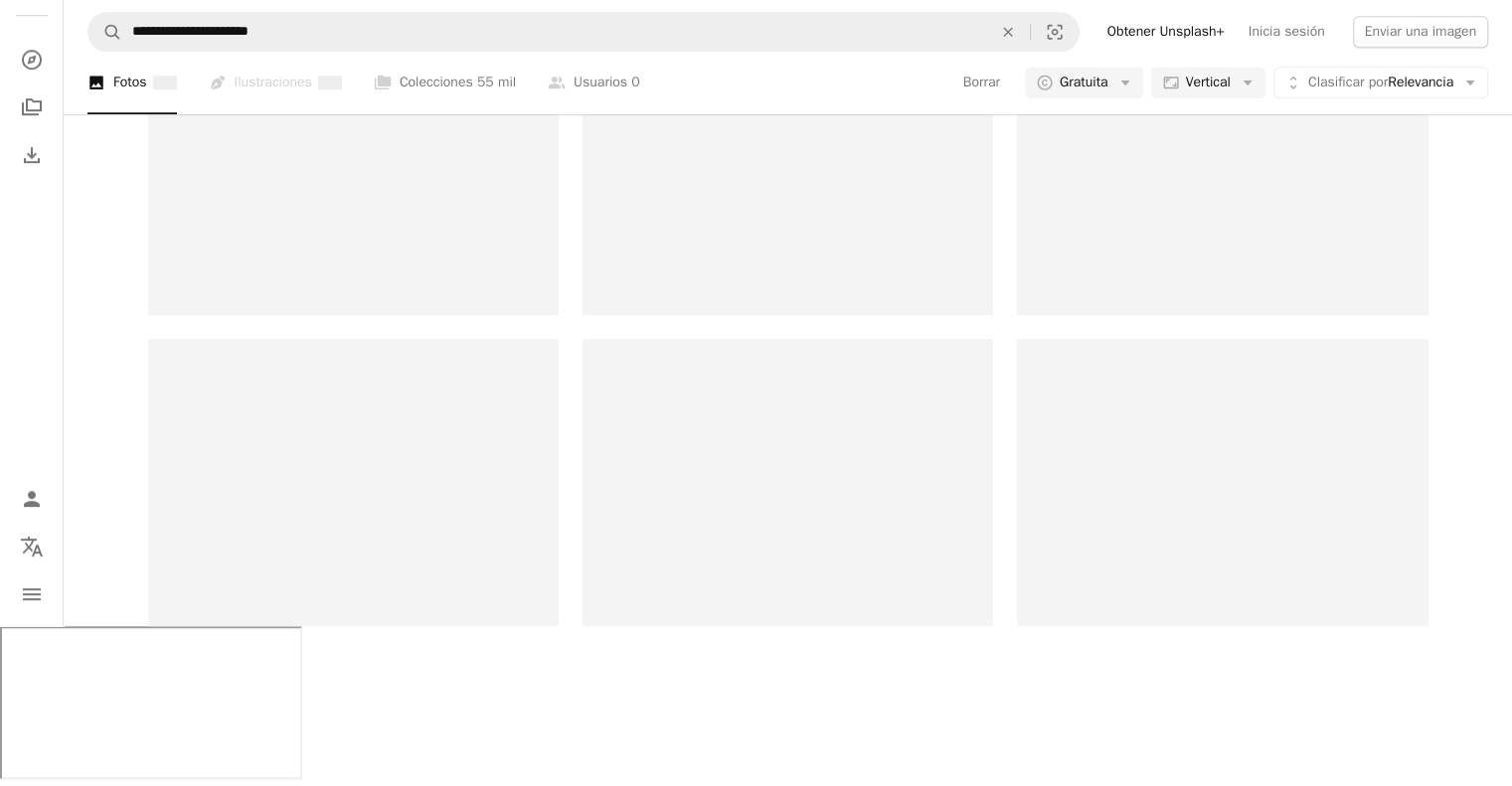 click on "Trabajos de construcción" at bounding box center [1284, -1271] 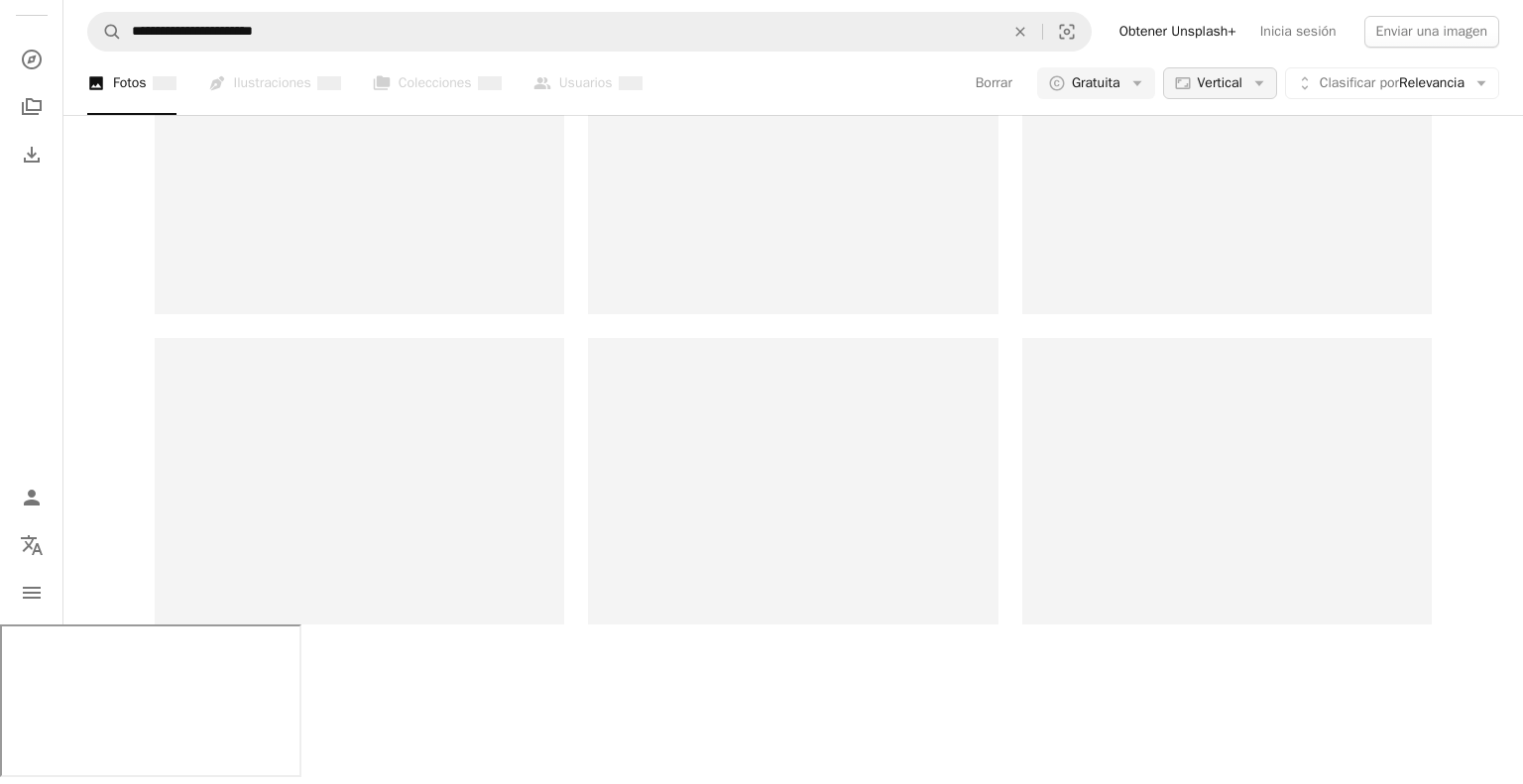 click on "Vertical" at bounding box center [1220, 83] 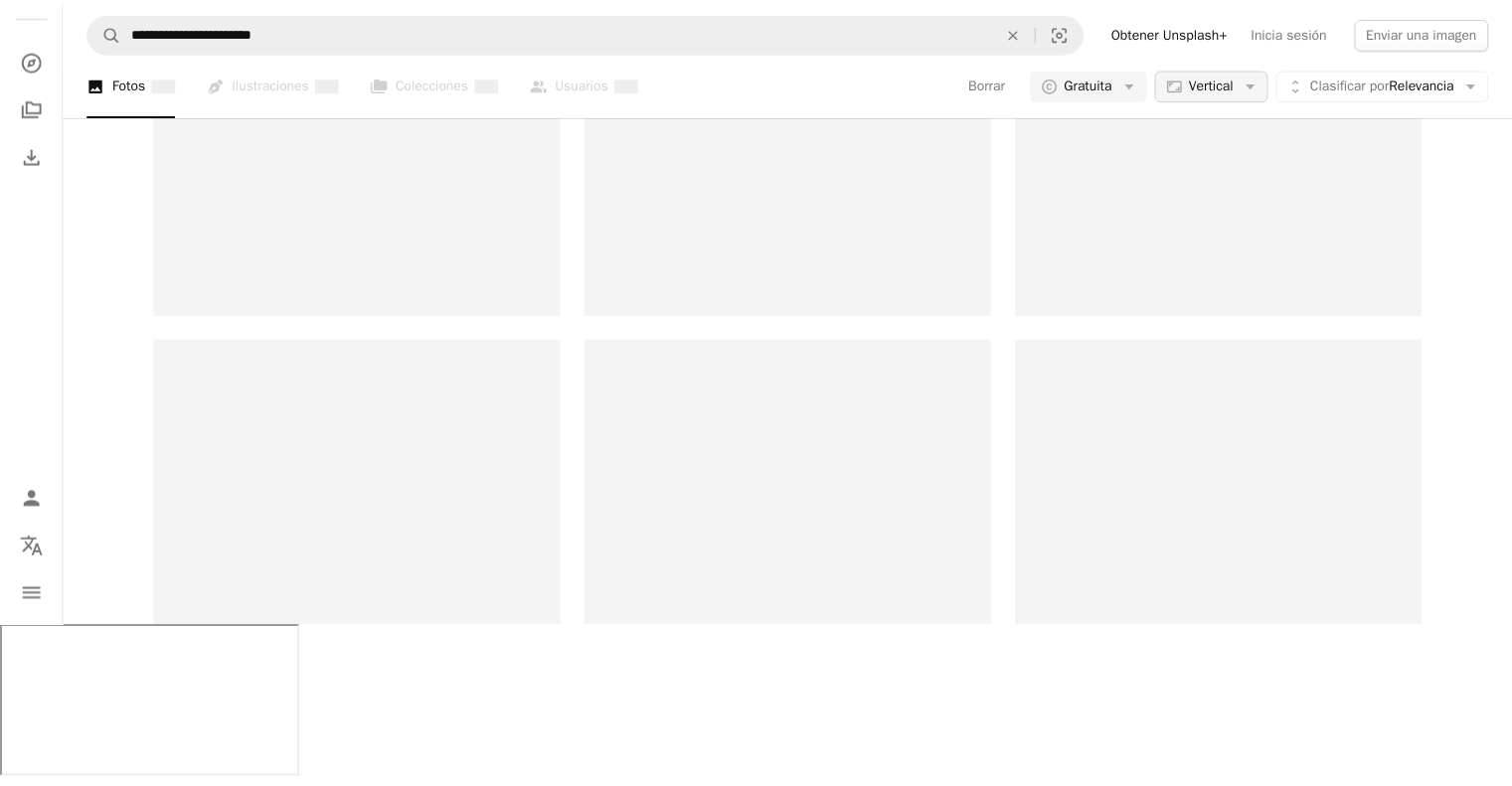 scroll, scrollTop: 0, scrollLeft: 0, axis: both 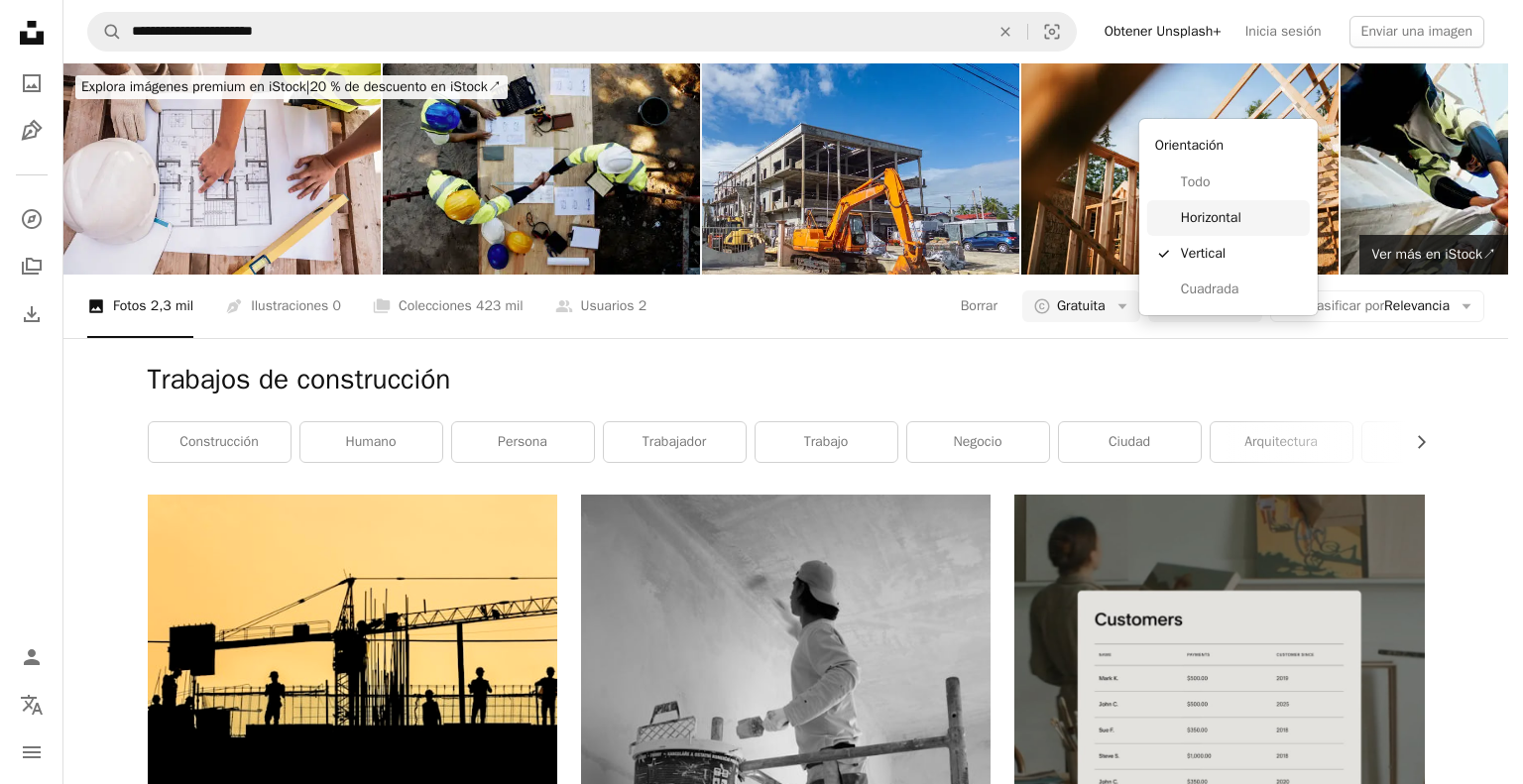 click on "Horizontal" at bounding box center [1241, 218] 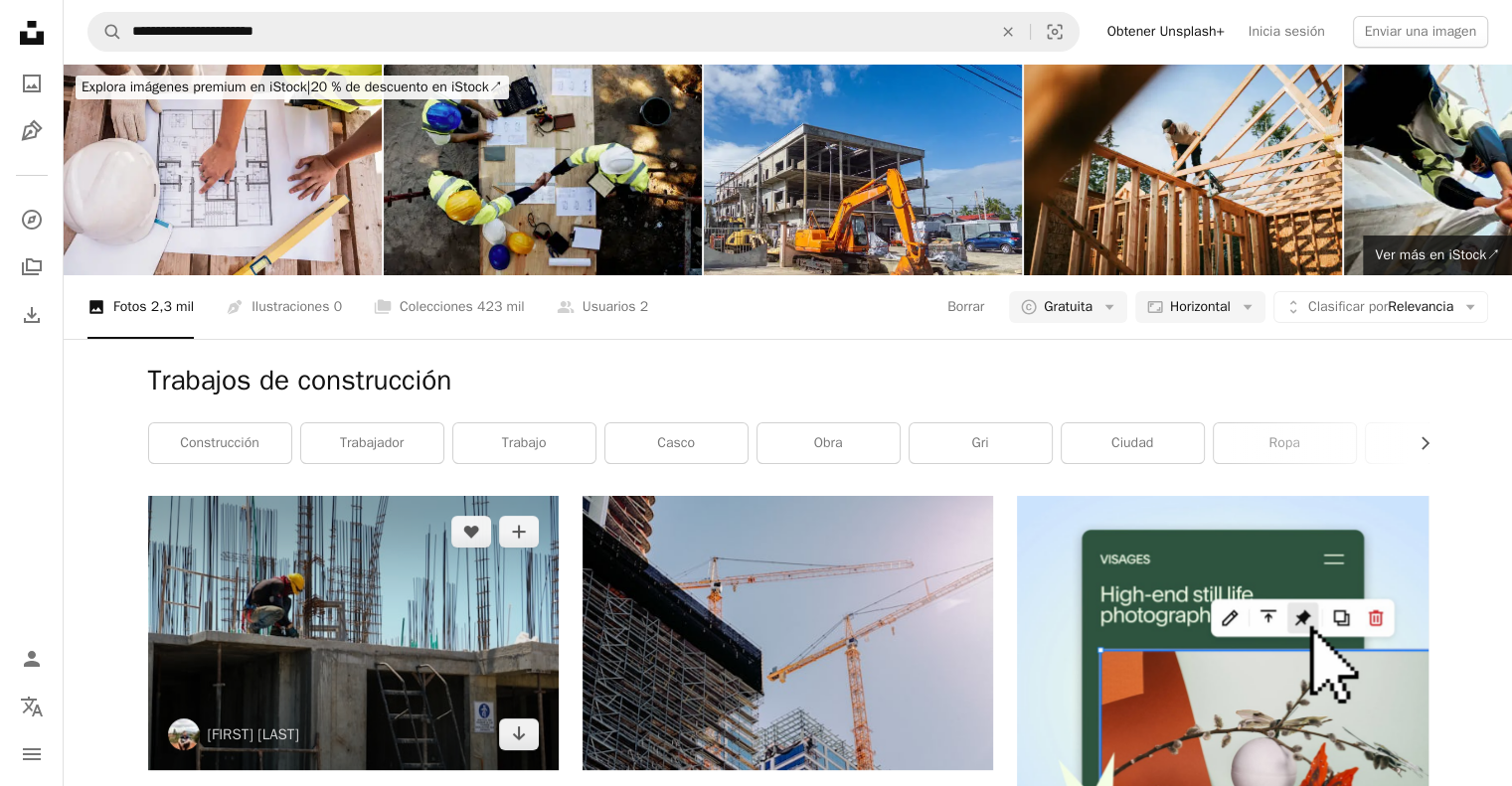 click at bounding box center [353, 632] 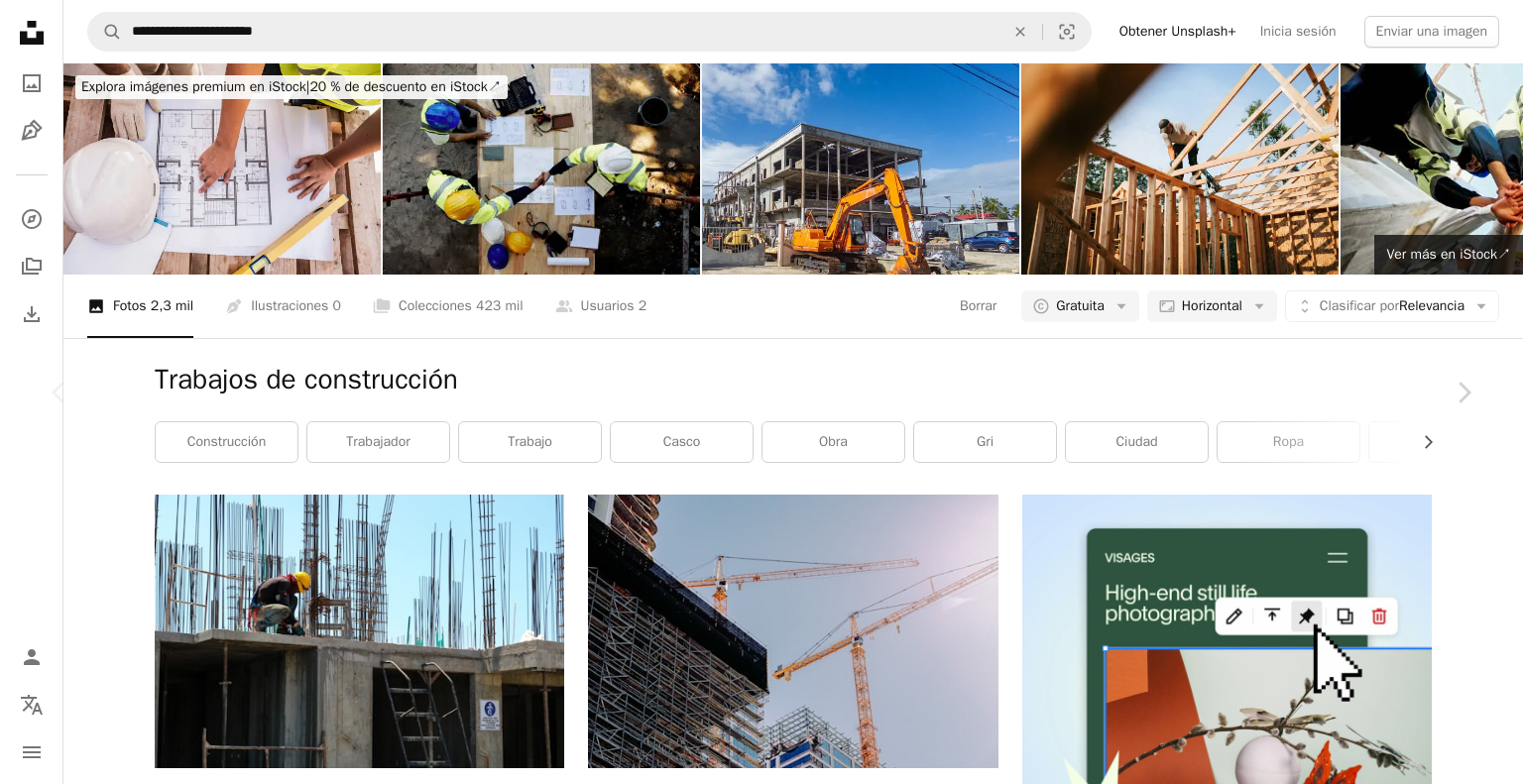drag, startPoint x: 912, startPoint y: 288, endPoint x: 1343, endPoint y: 49, distance: 492.8306 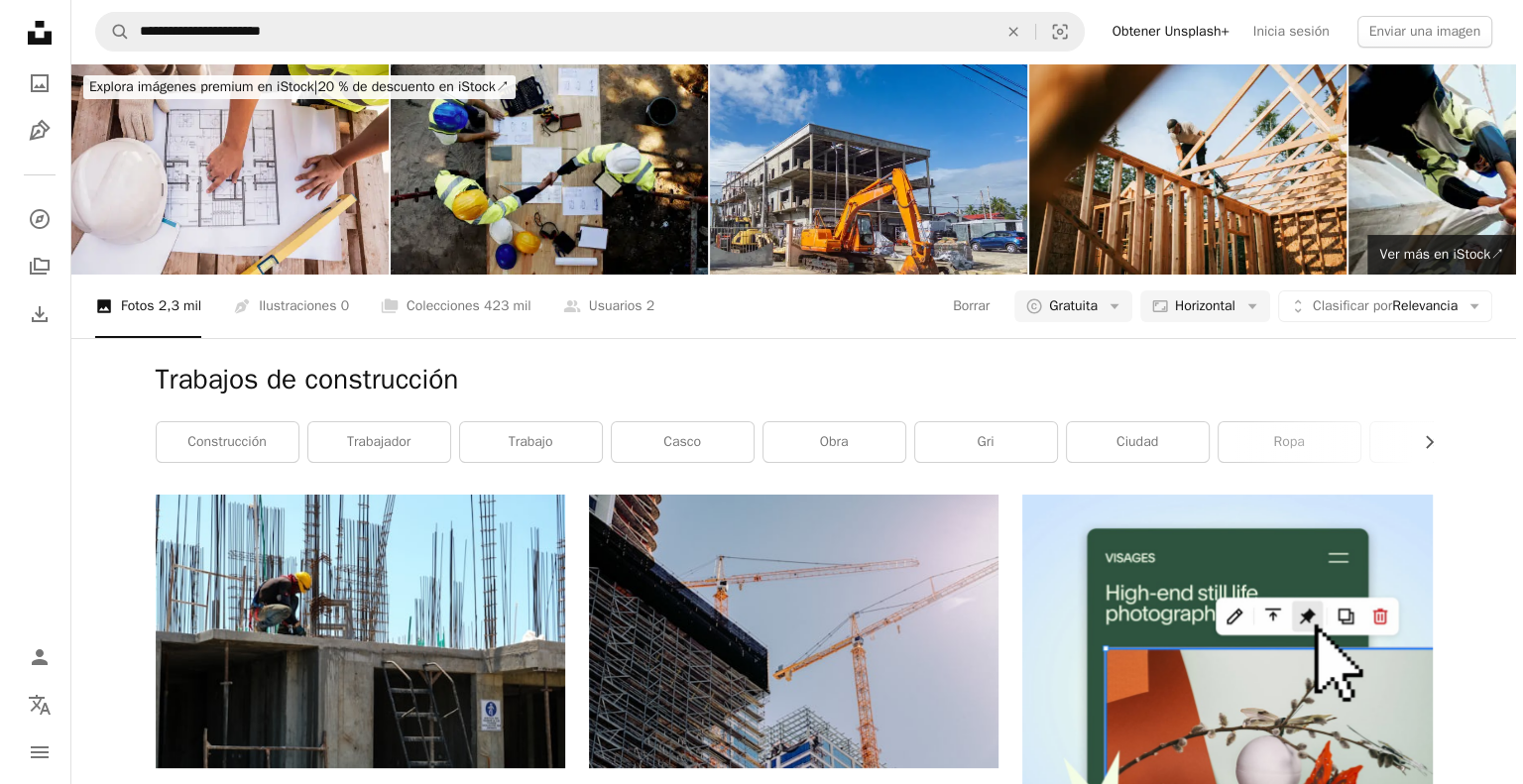 scroll, scrollTop: 1685, scrollLeft: 0, axis: vertical 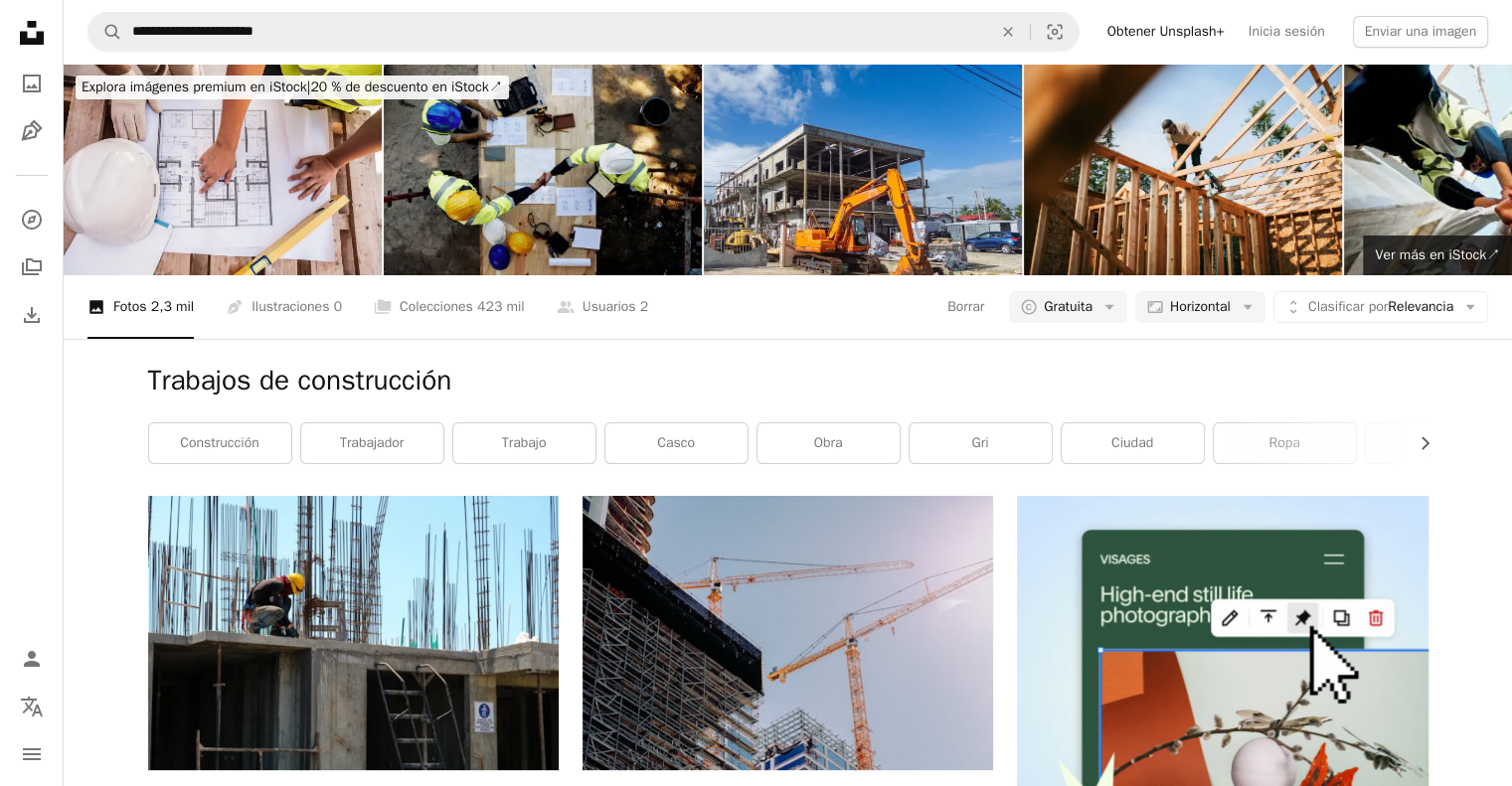 click at bounding box center (1222, 2867) 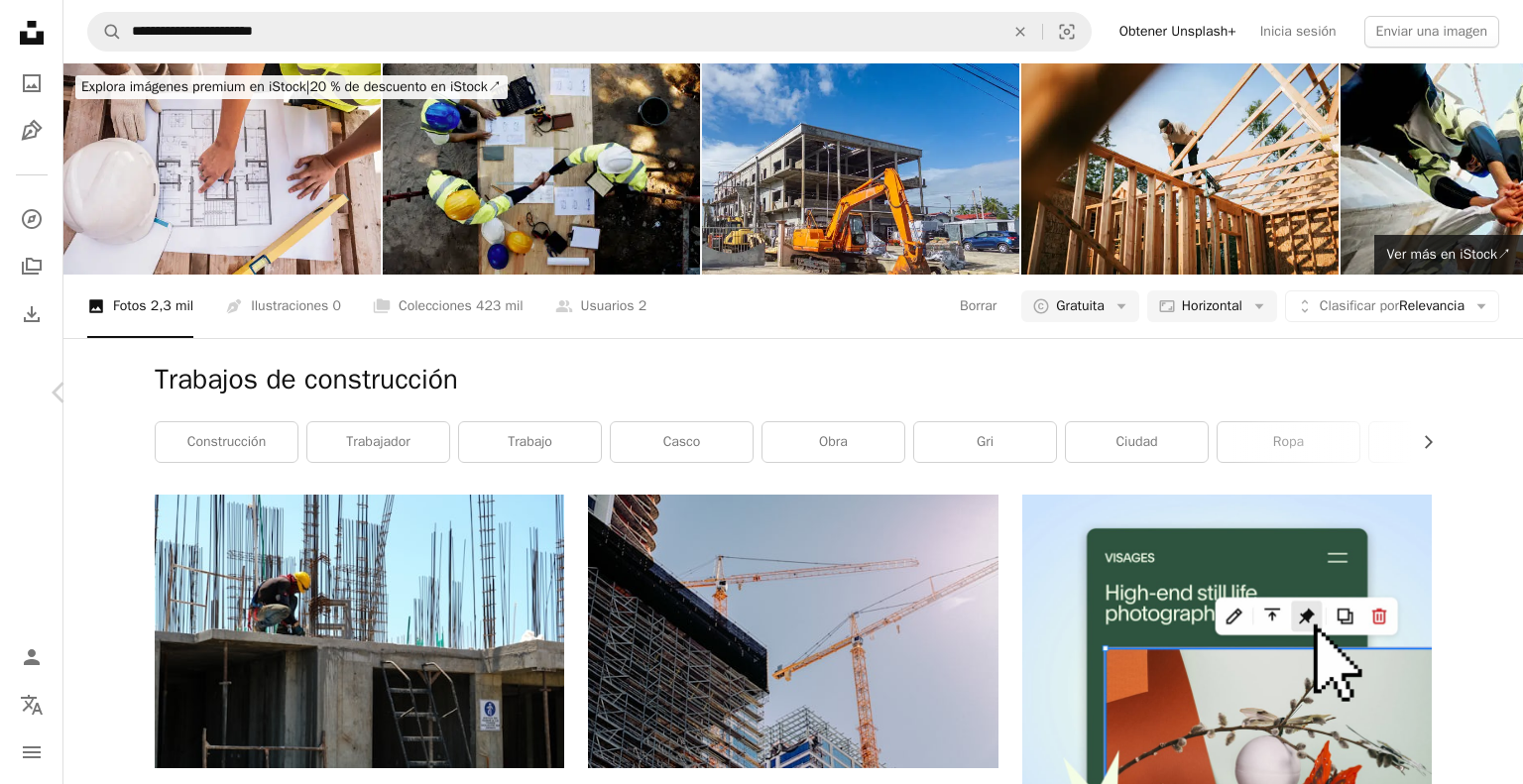 click on "Chevron right" at bounding box center (1464, 392) 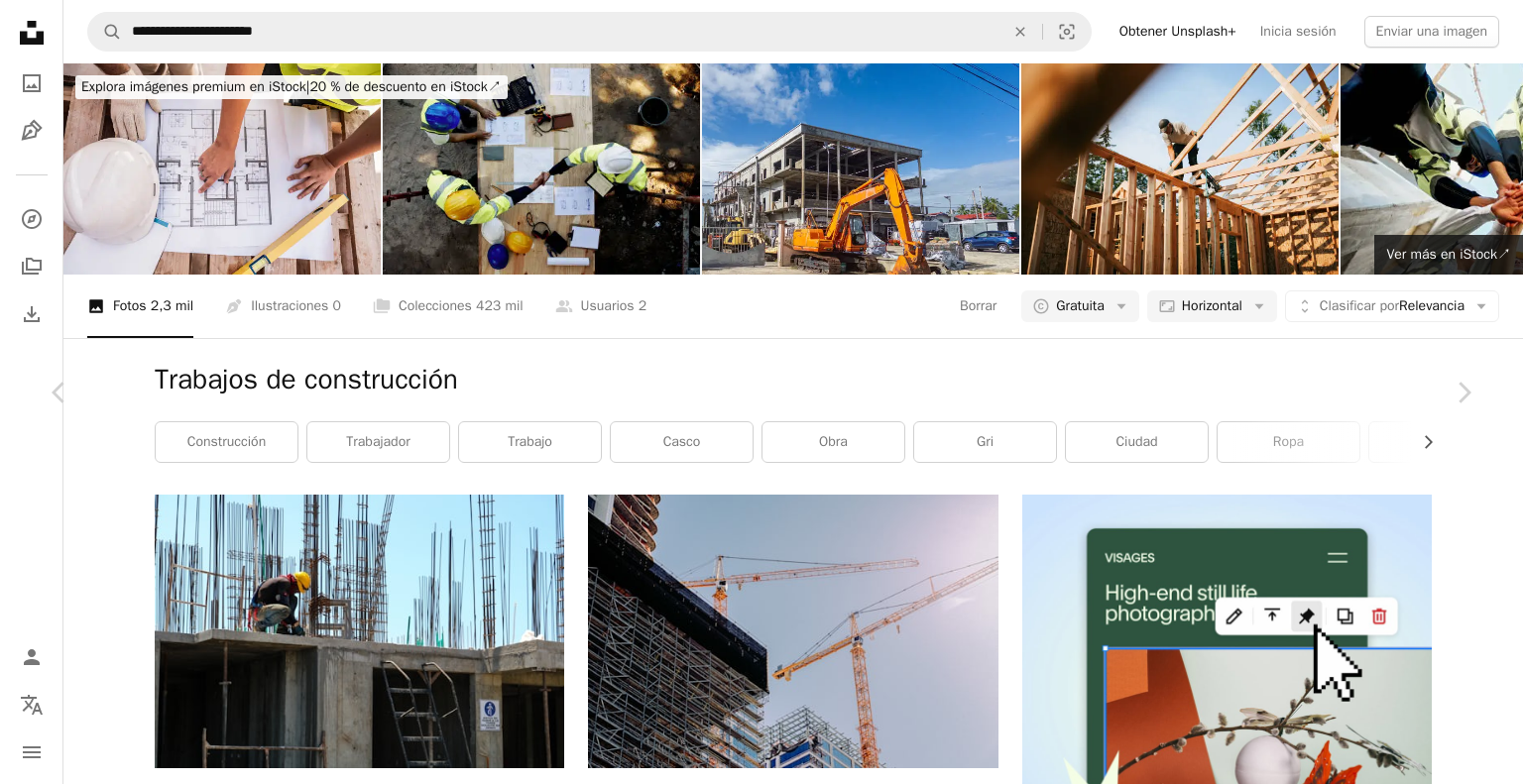 type 